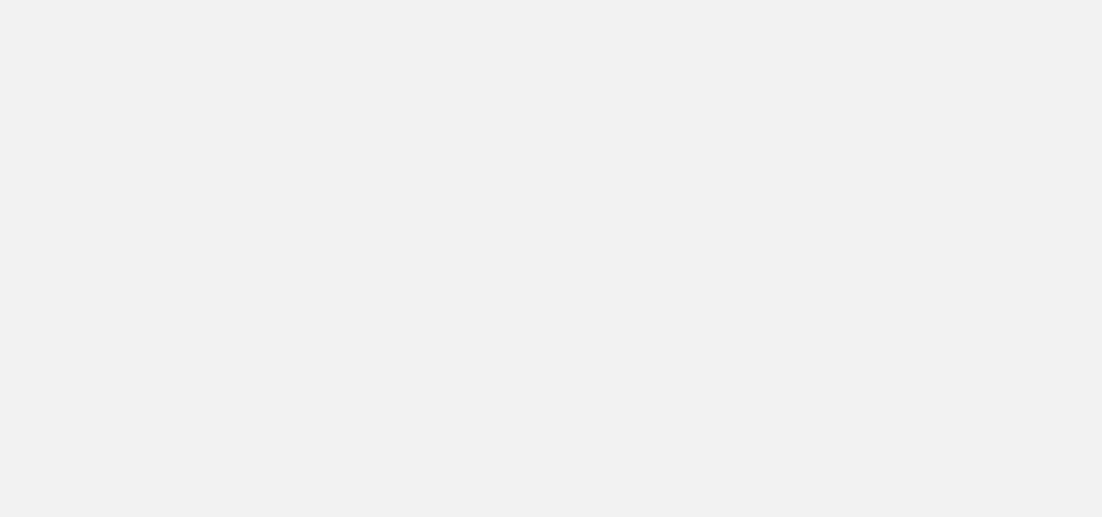 scroll, scrollTop: 0, scrollLeft: 0, axis: both 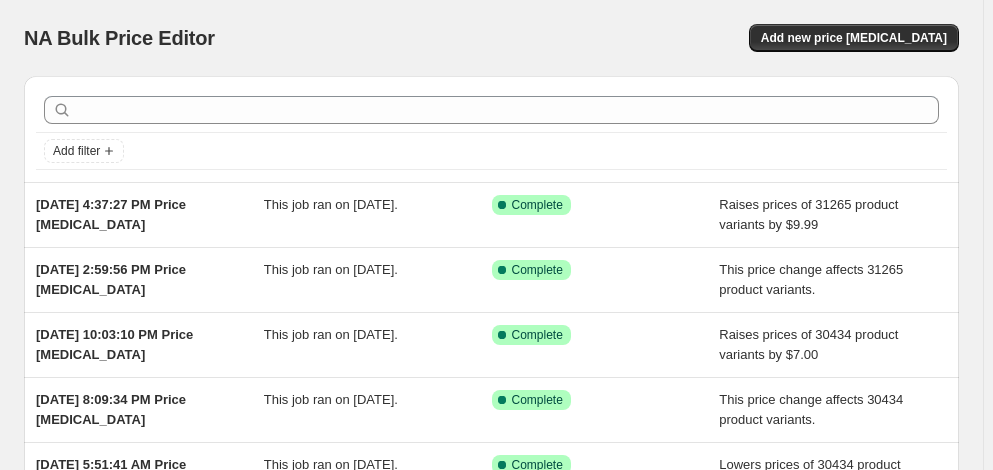 click on "[DATE] 2:59:56 PM Price [MEDICAL_DATA] This job ran on [DATE]. Success Complete Complete This price change affects 31265 product variants." at bounding box center (491, 280) 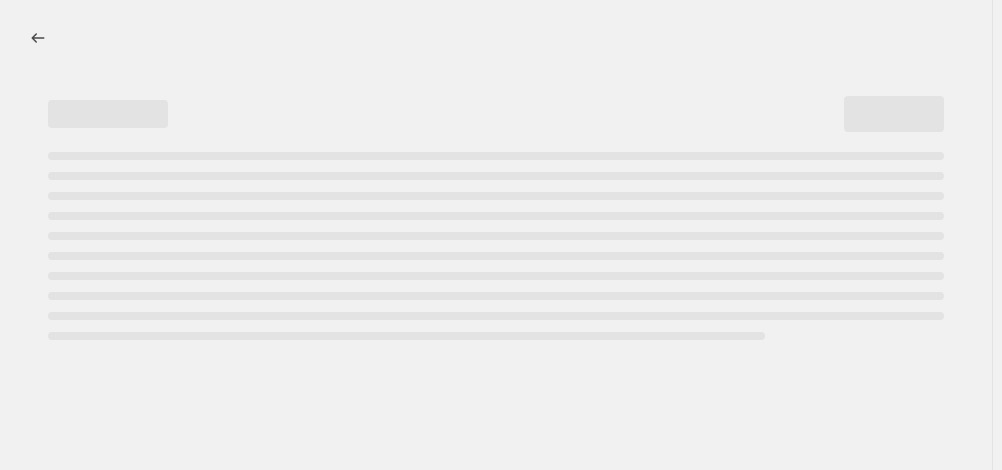select on "margin" 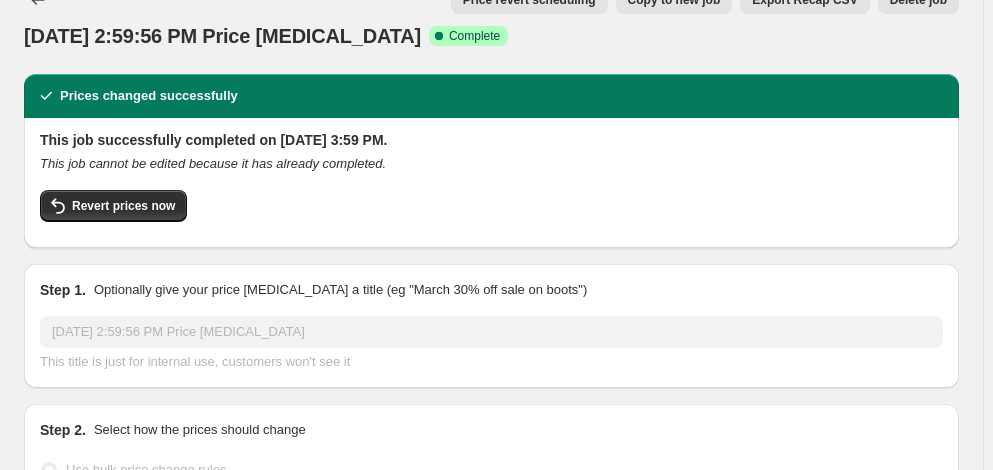 scroll, scrollTop: 0, scrollLeft: 0, axis: both 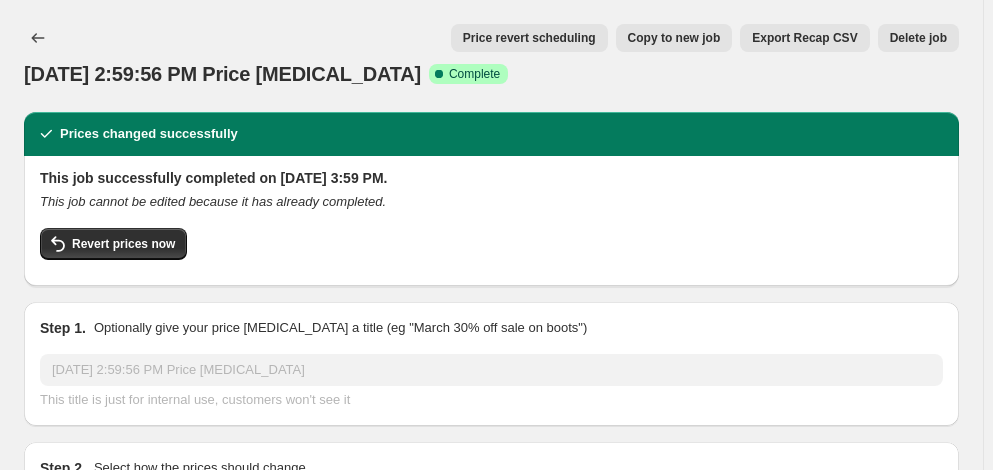 click on "This job successfully completed on June 26, 2025 at 3:59 PM. This job cannot be edited because it has already completed. Revert prices now" at bounding box center (491, 219) 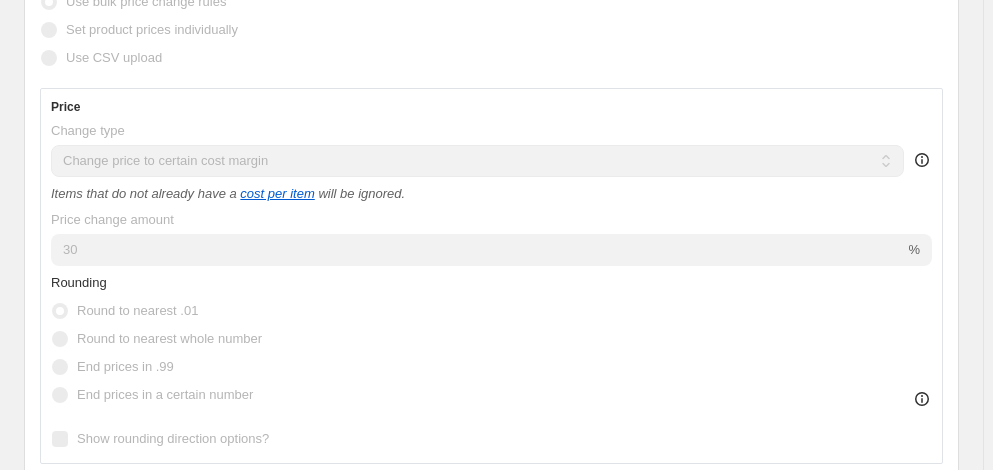 scroll, scrollTop: 0, scrollLeft: 0, axis: both 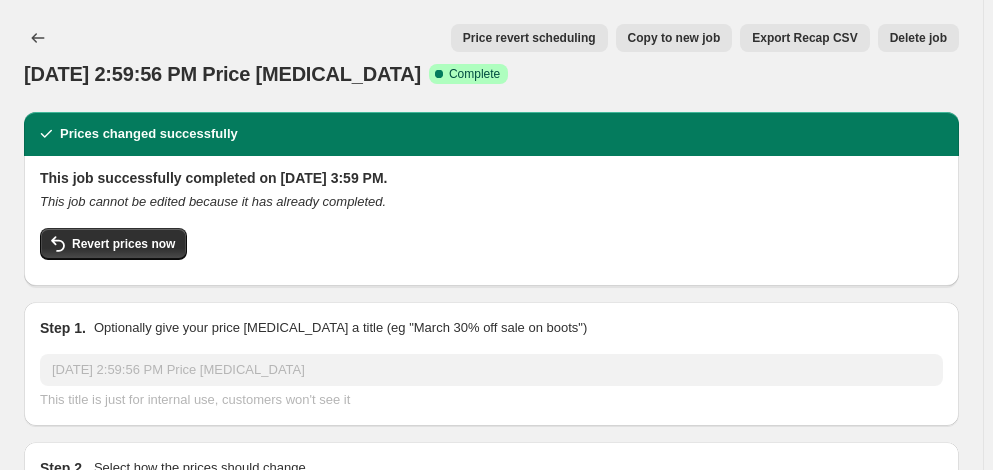 click 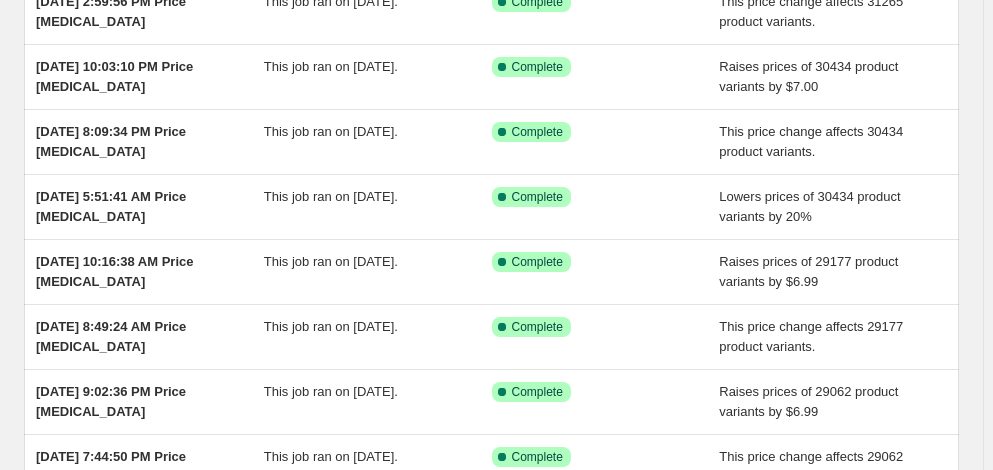 scroll, scrollTop: 0, scrollLeft: 0, axis: both 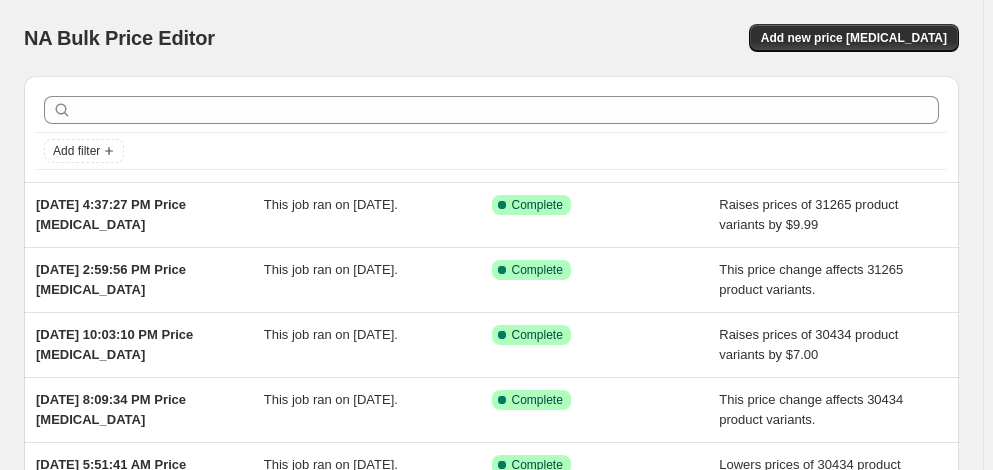 click on "Add new price change job" at bounding box center (854, 38) 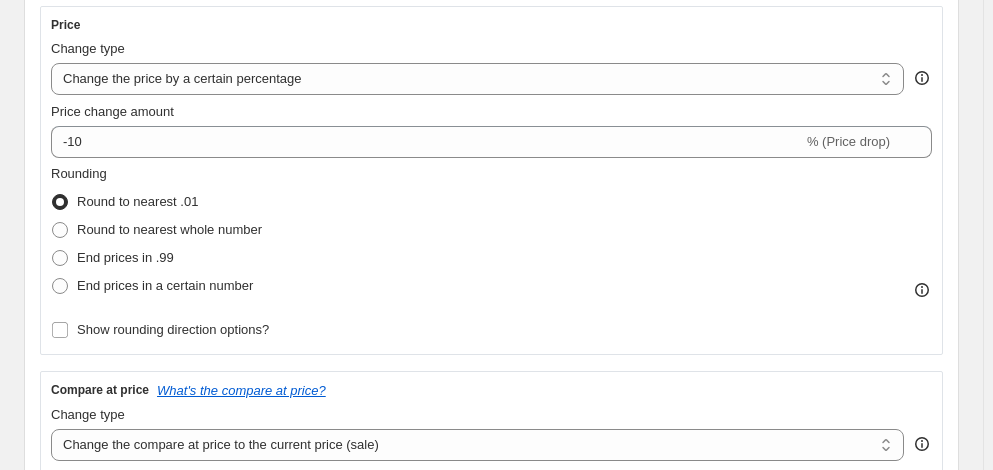 scroll, scrollTop: 363, scrollLeft: 0, axis: vertical 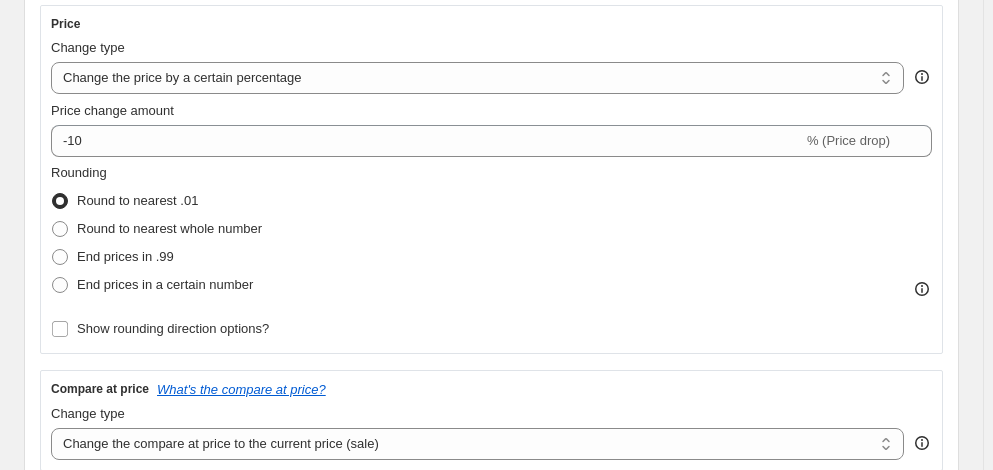 click on "Change the price to a certain amount Change the price by a certain amount Change the price by a certain percentage Change the price to the current compare at price (price before sale) Change the price by a certain amount relative to the compare at price Change the price by a certain percentage relative to the compare at price Don't change the price Change the price by a certain percentage relative to the cost per item Change price to certain cost margin" at bounding box center (477, 78) 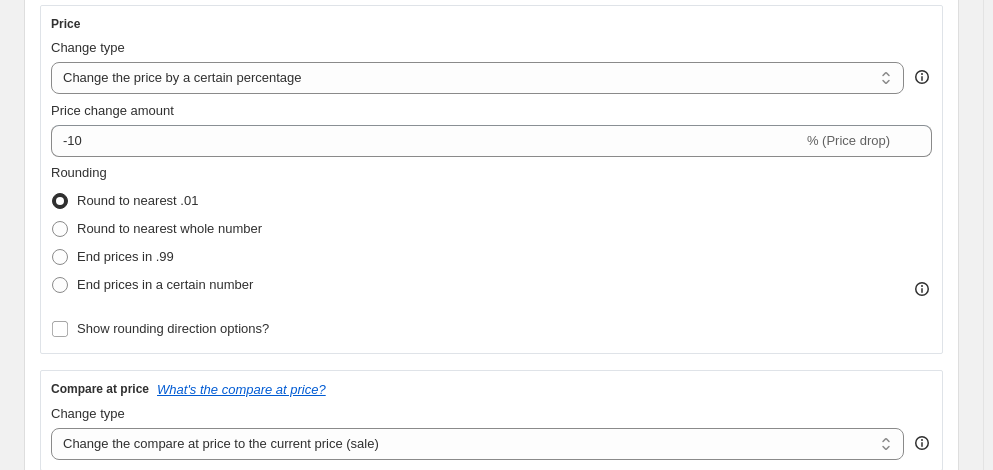 select on "margin" 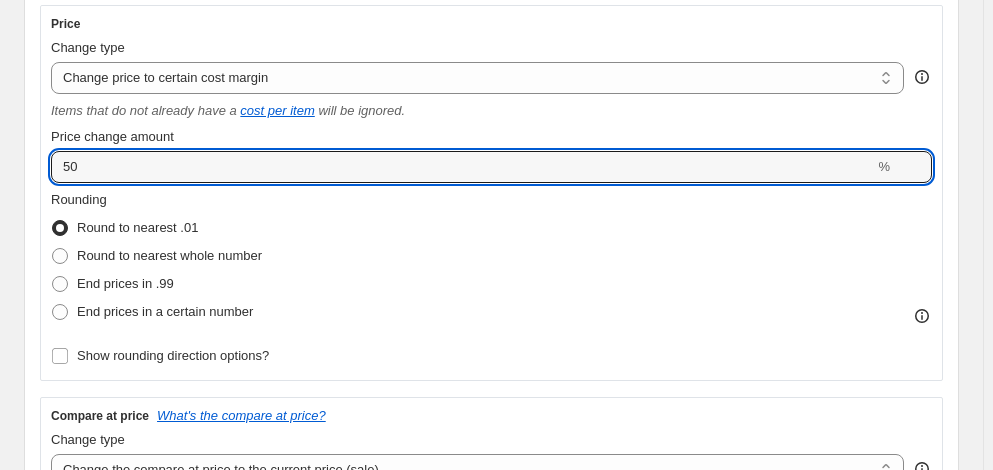 click on "50" at bounding box center (462, 167) 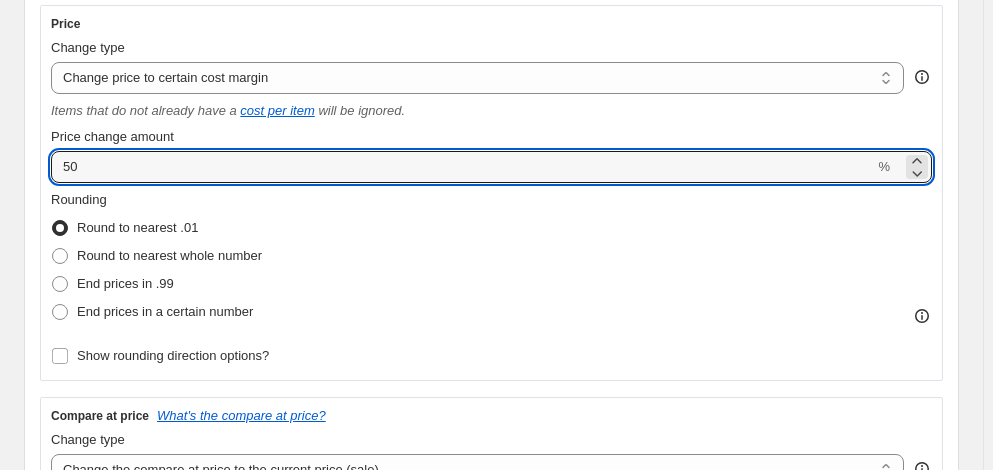 drag, startPoint x: 277, startPoint y: 165, endPoint x: -17, endPoint y: 185, distance: 294.67947 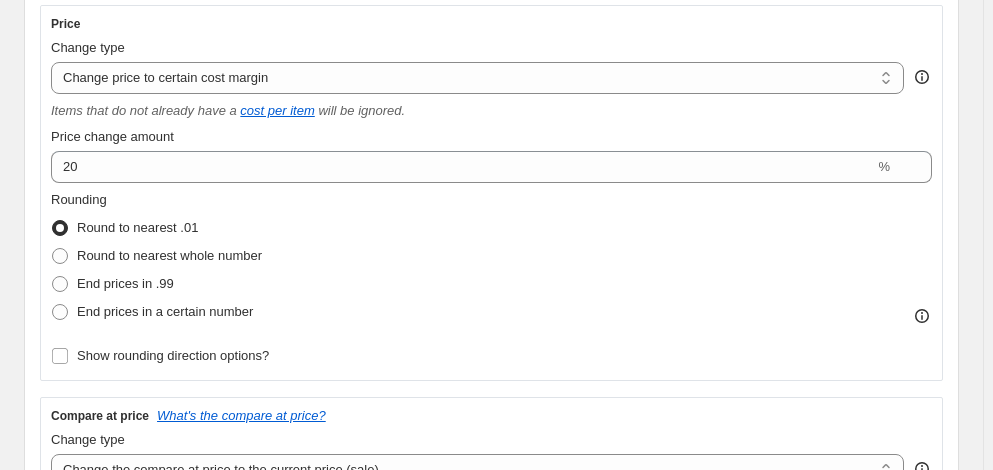 click on "STOREFRONT EXAMPLE e.Luna Full Size Chunky Knit Short Sleeve Top in Gray (Dark Gray / S) $36.03 Changed to e.Luna Full Size Chunky Knit Short Sleeve Top in Gray (Dark Gray / S) $22.79 $36.03" at bounding box center (491, 632) 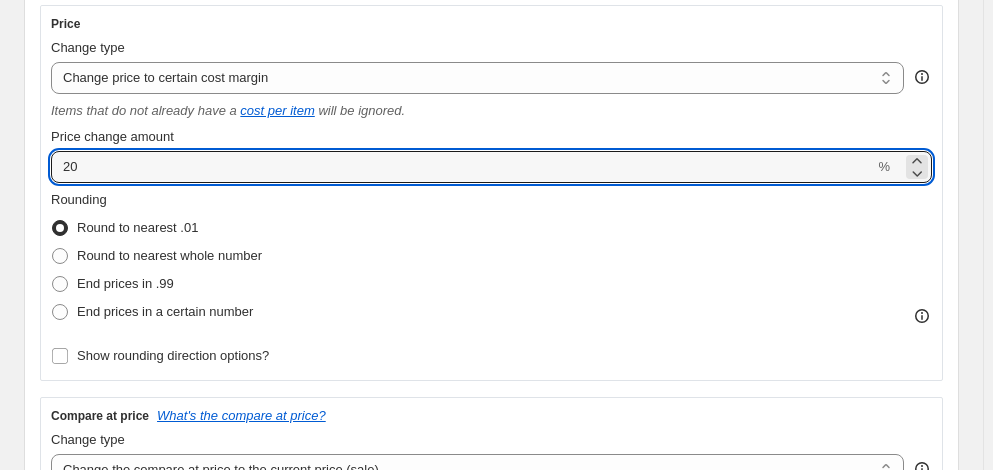 drag, startPoint x: 207, startPoint y: 175, endPoint x: 22, endPoint y: 166, distance: 185.2188 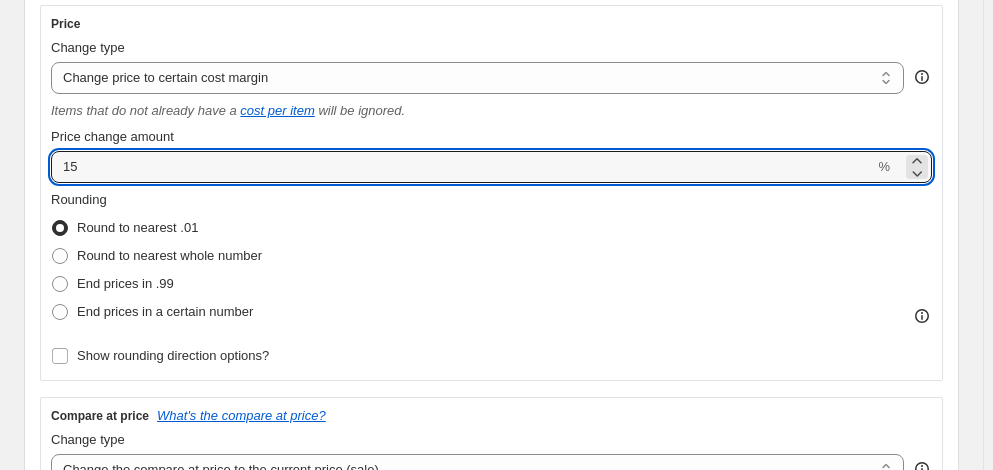 type on "1" 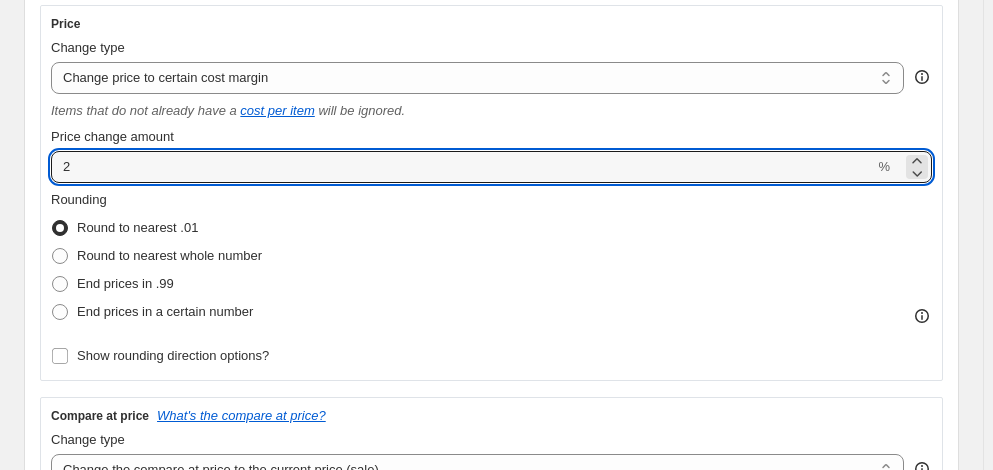 type on "20" 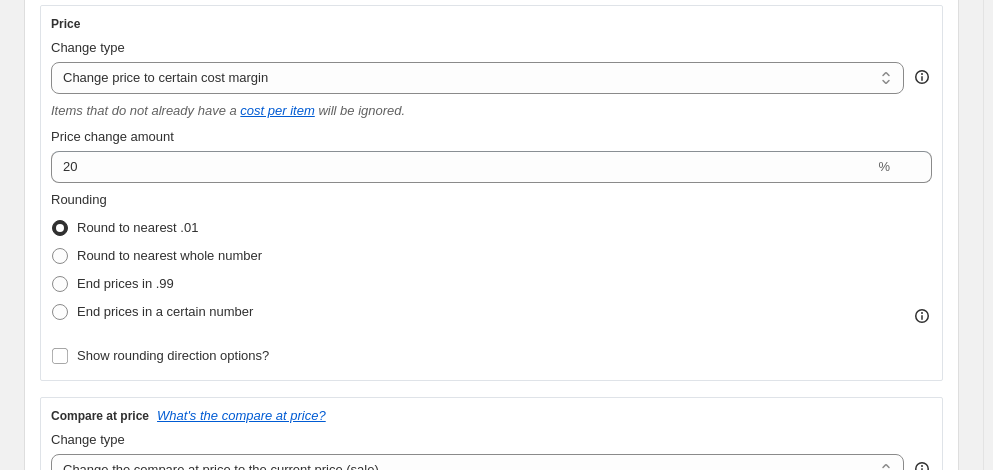 click on "STOREFRONT EXAMPLE e.Luna Full Size Chunky Knit Short Sleeve Top in Gray (Dark Gray / S) $36.03 Changed to e.Luna Full Size Chunky Knit Short Sleeve Top in Gray (Dark Gray / S) $22.79 $36.03" at bounding box center [491, 632] 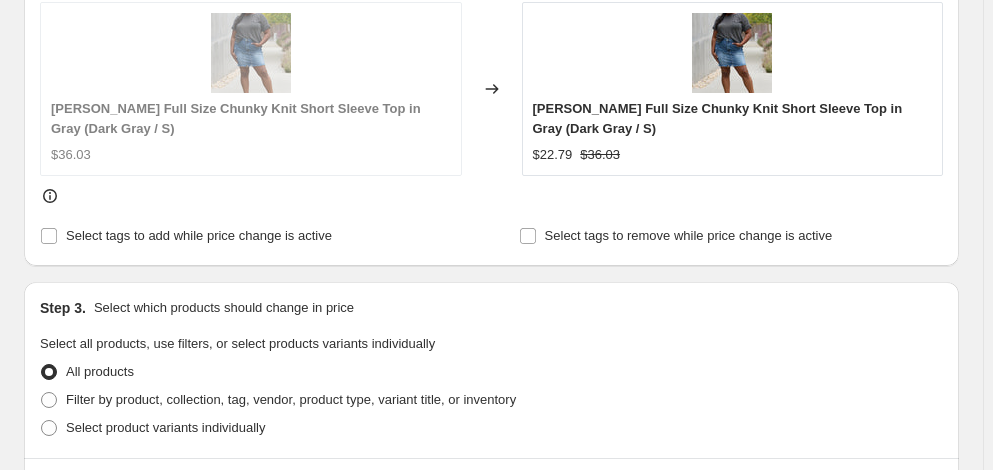 scroll, scrollTop: 909, scrollLeft: 0, axis: vertical 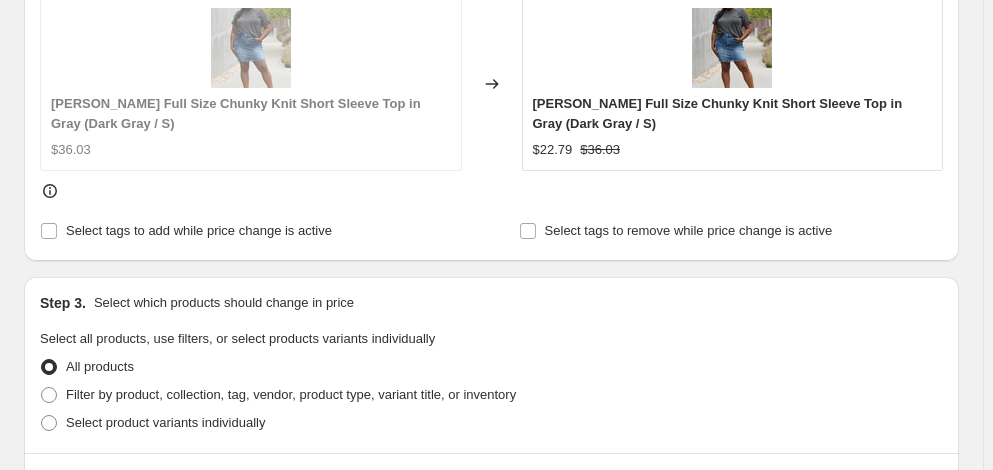 click at bounding box center (49, 395) 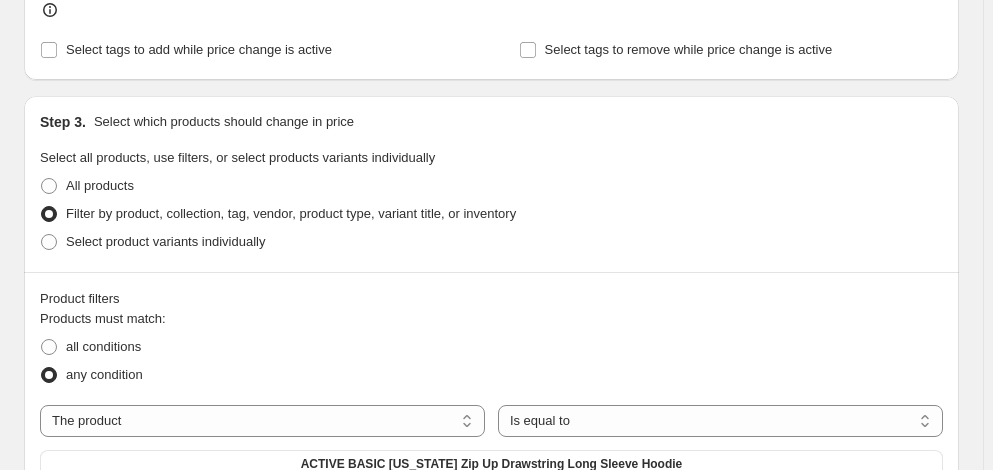 click on "all conditions" at bounding box center (103, 346) 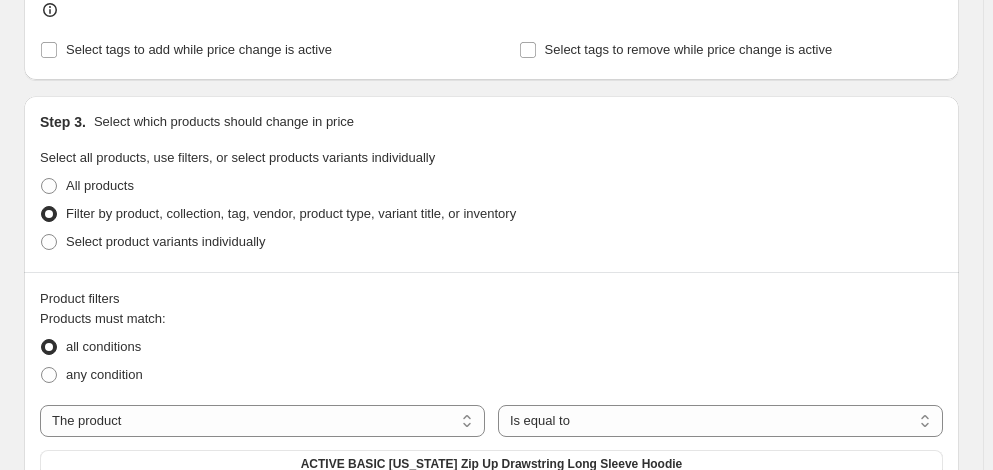 click on "any condition" at bounding box center [104, 374] 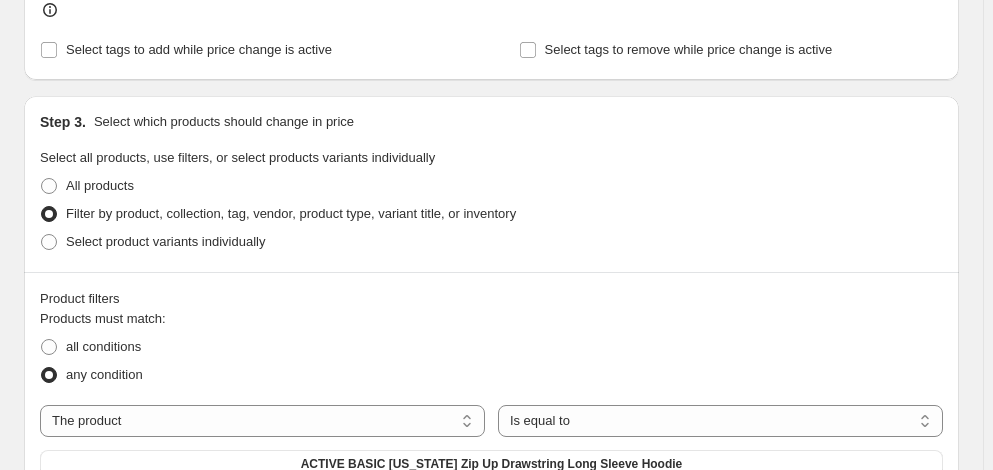 click on "The product The product's collection The product's tag The product's vendor The product's type The product's status The variant's title Inventory quantity" at bounding box center (262, 421) 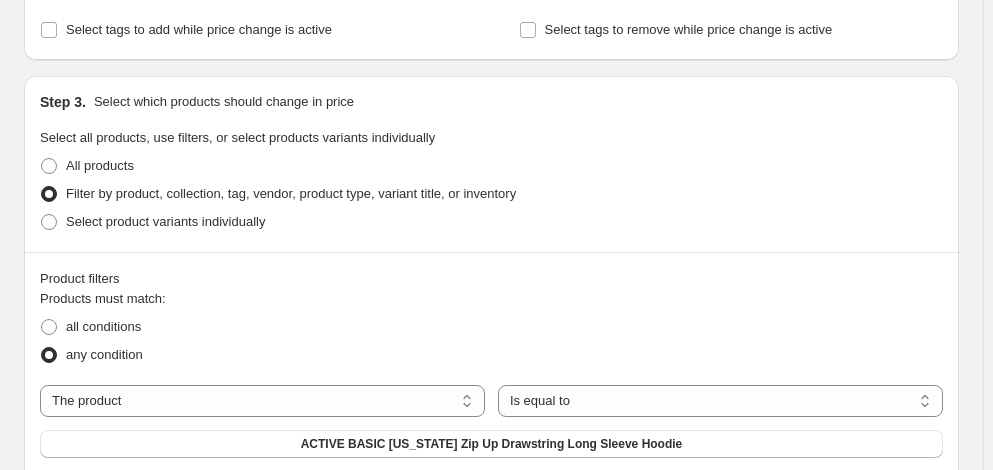 scroll, scrollTop: 837, scrollLeft: 0, axis: vertical 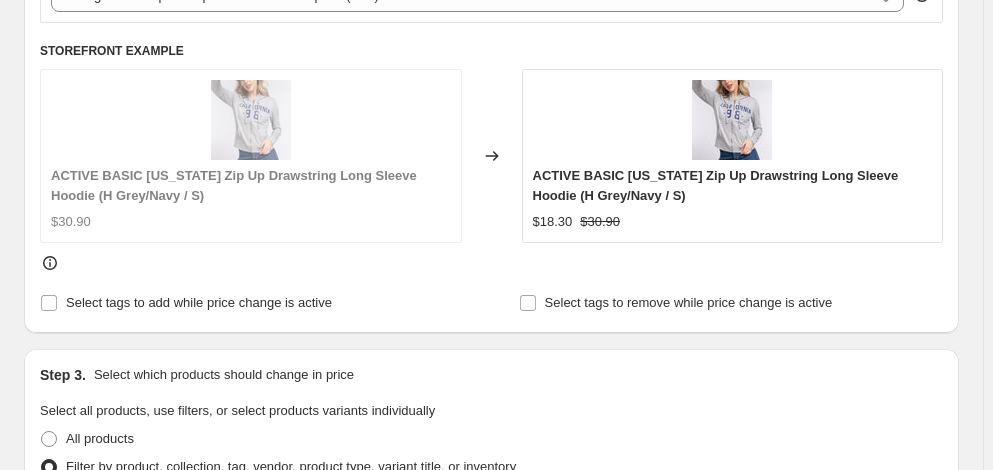 click on "Select product variants individually" at bounding box center [165, 494] 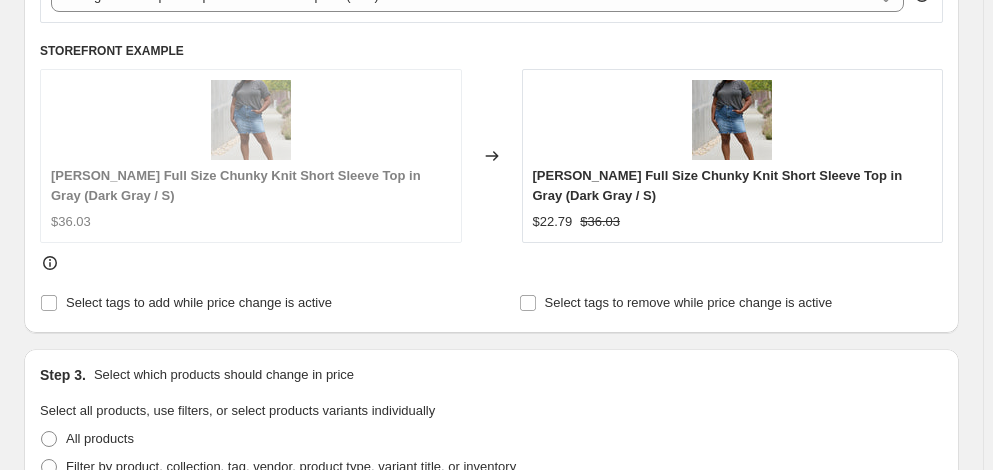 click on "Filter by product, collection, tag, vendor, product type, variant title, or inventory" at bounding box center (291, 466) 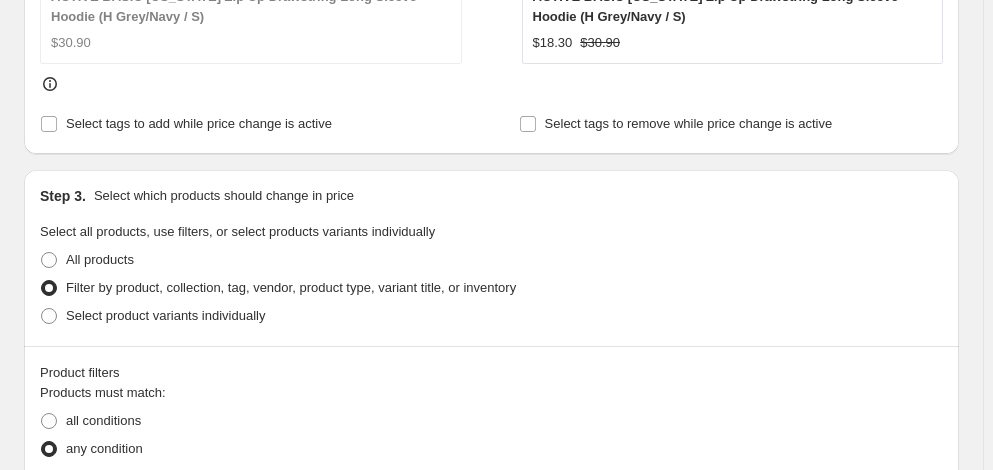 scroll, scrollTop: 1019, scrollLeft: 0, axis: vertical 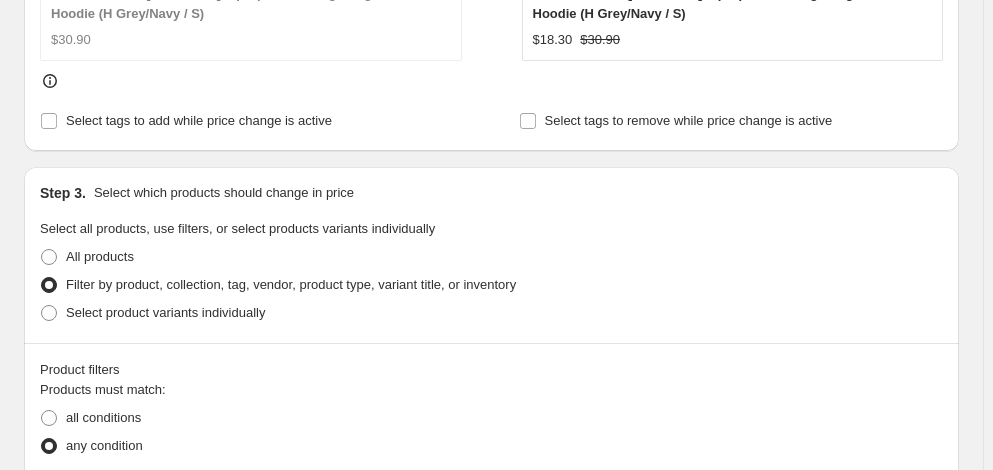 click on "The product The product's collection The product's tag The product's vendor The product's type The product's status The variant's title Inventory quantity" at bounding box center (262, 492) 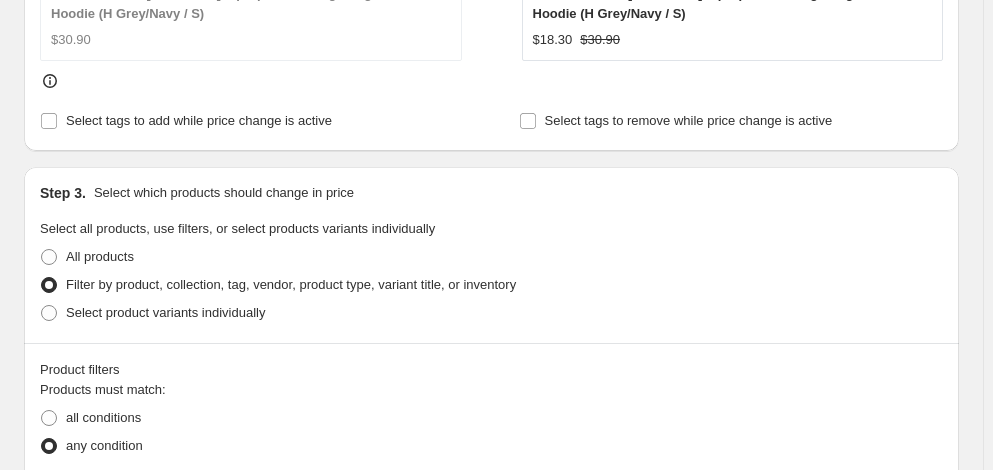 select on "collection" 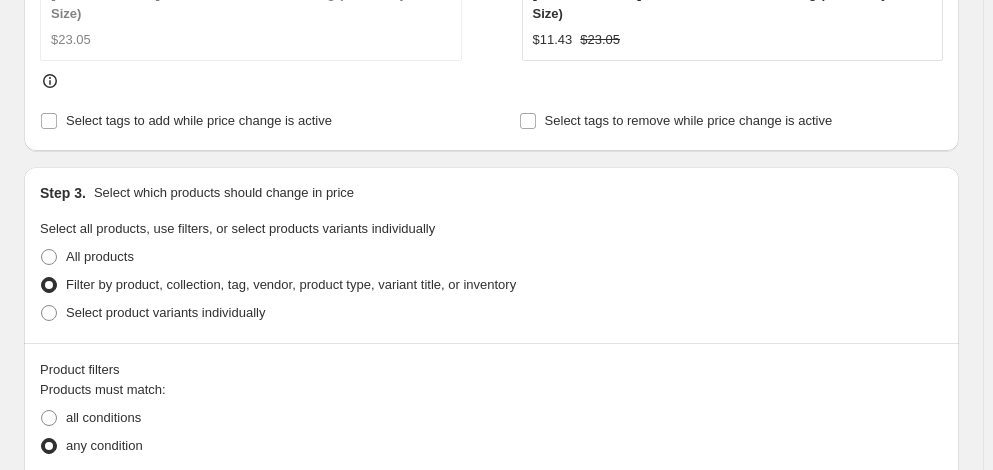 click on "Is equal to Is not equal to" at bounding box center (720, 492) 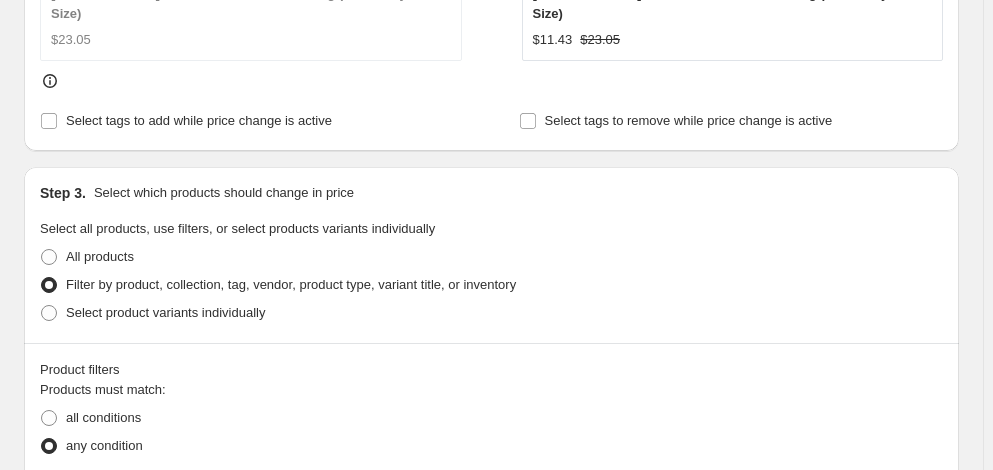 click on "Bags" at bounding box center [491, 535] 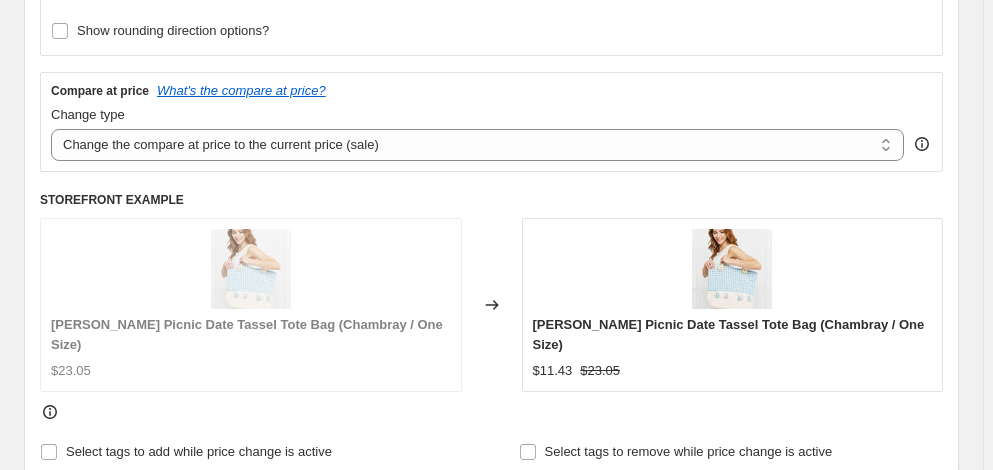 scroll, scrollTop: 727, scrollLeft: 0, axis: vertical 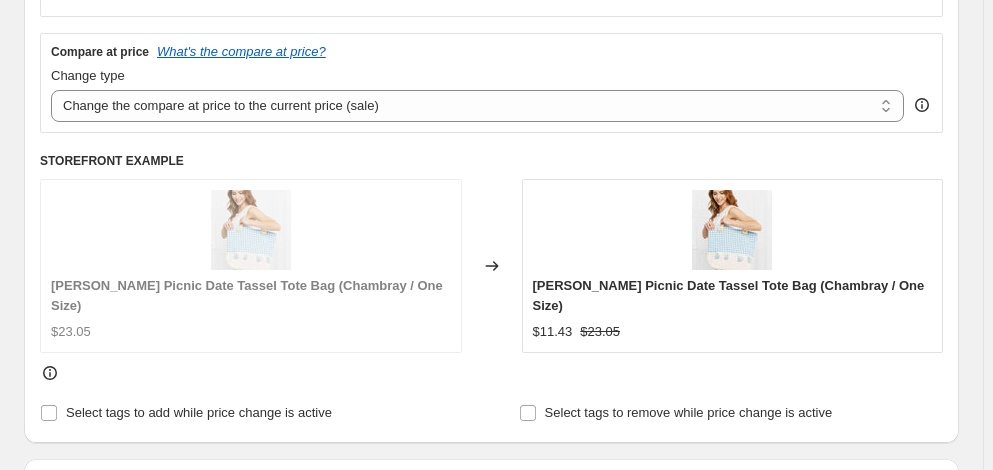 click on "Change the compare at price to the current price (sale) Change the compare at price to a certain amount Change the compare at price by a certain amount Change the compare at price by a certain percentage Change the compare at price by a certain amount relative to the actual price Change the compare at price by a certain percentage relative to the actual price Don't change the compare at price Remove the compare at price" at bounding box center (477, 106) 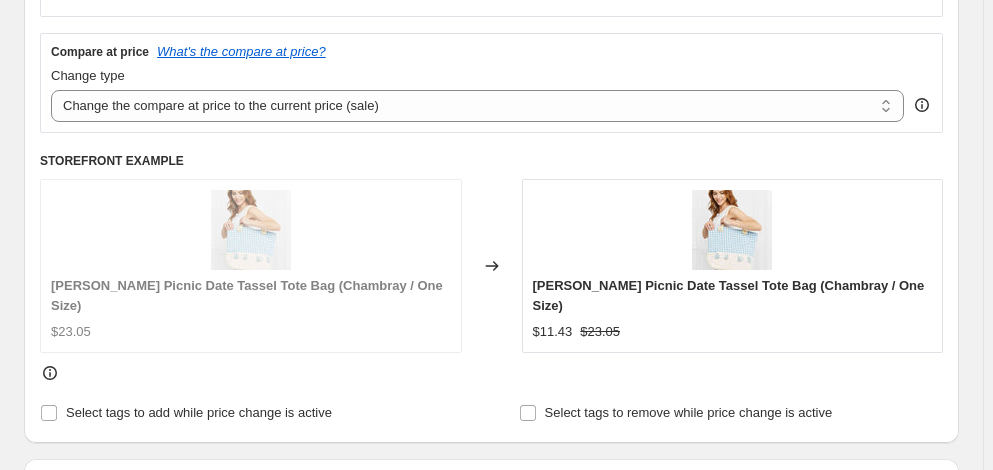 select on "remove" 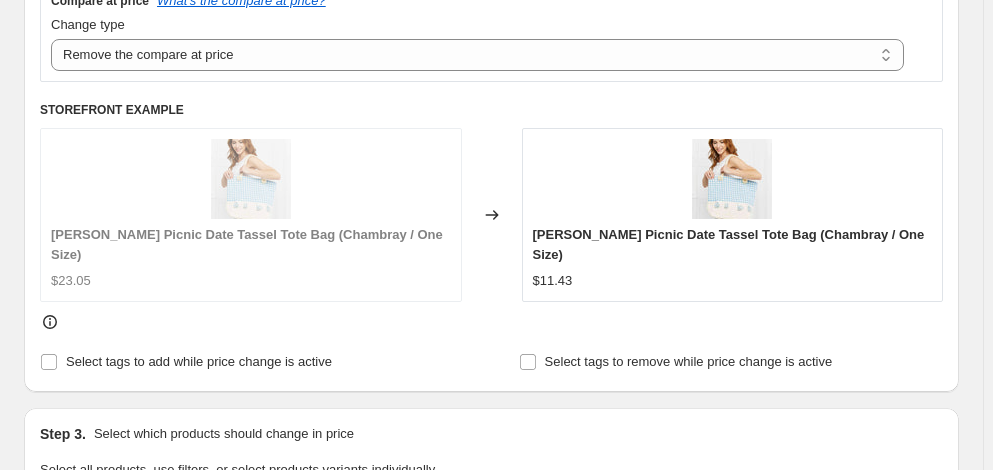 scroll, scrollTop: 818, scrollLeft: 0, axis: vertical 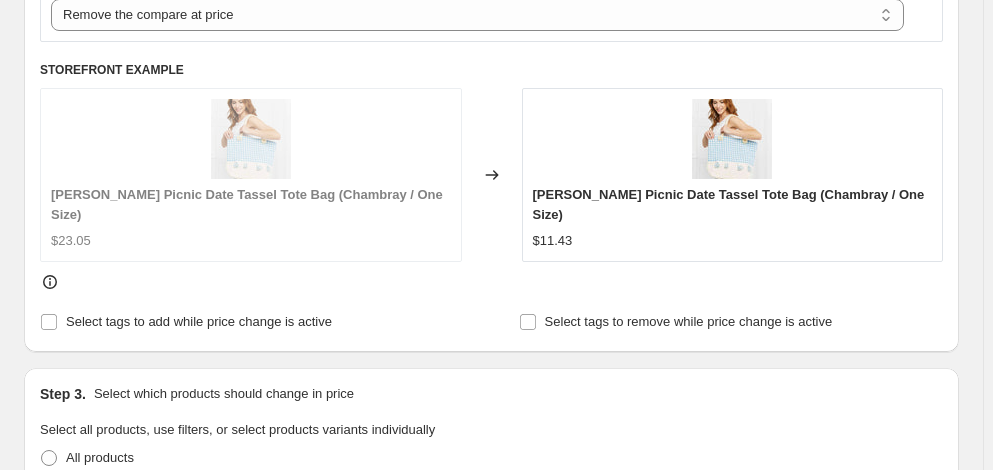 click on "All products" at bounding box center (100, 457) 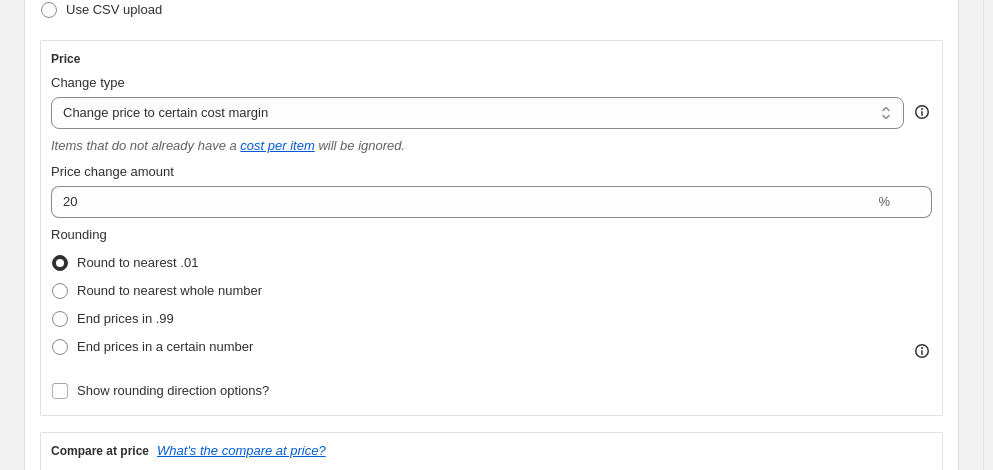 scroll, scrollTop: 313, scrollLeft: 0, axis: vertical 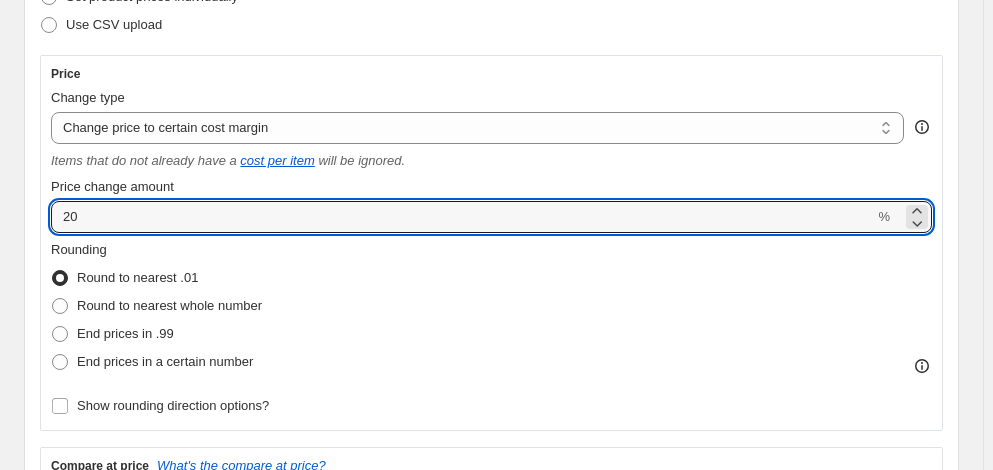 drag, startPoint x: 119, startPoint y: 219, endPoint x: 20, endPoint y: 218, distance: 99.00505 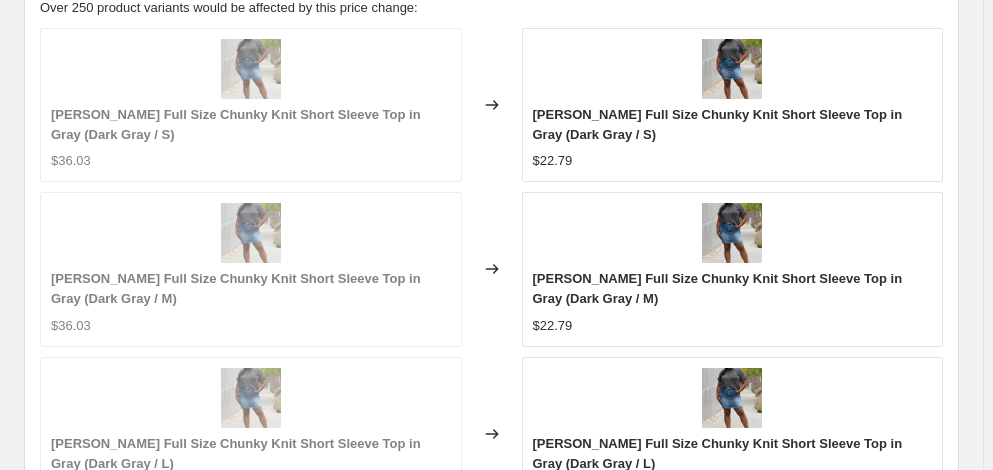 scroll, scrollTop: 1586, scrollLeft: 0, axis: vertical 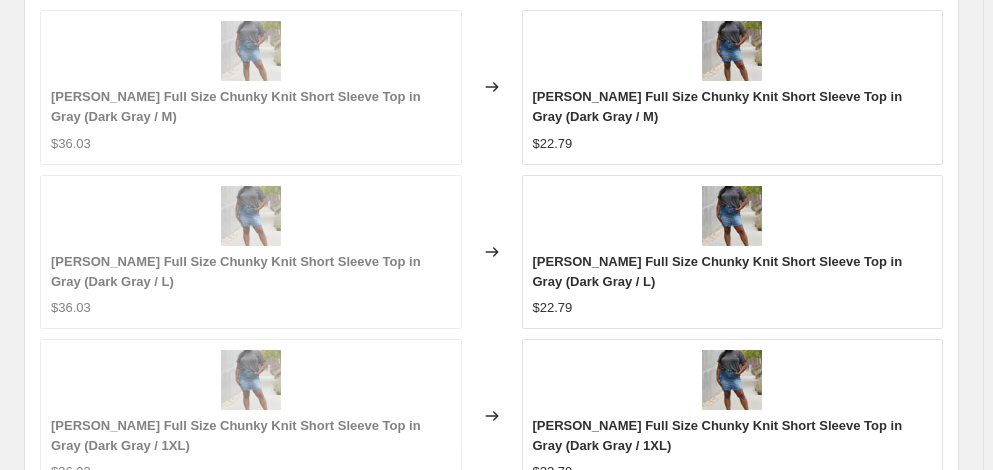 click on "Continue" at bounding box center (921, 932) 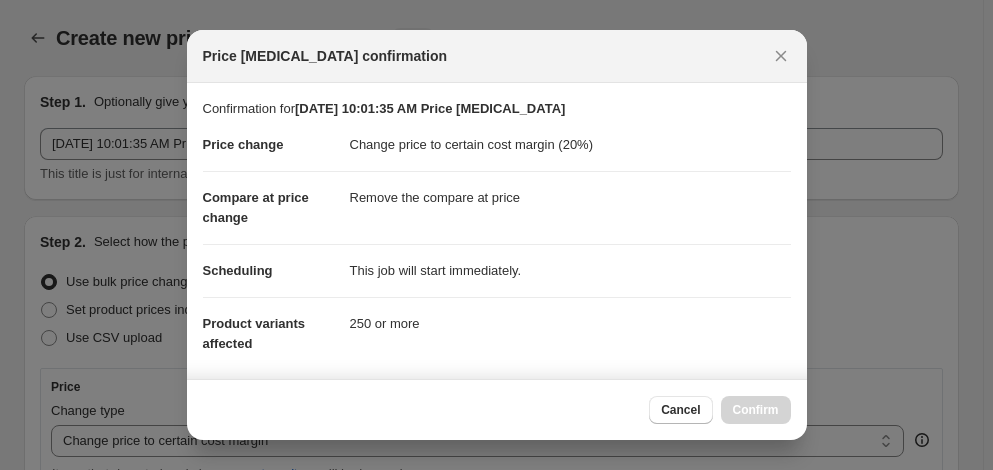 scroll, scrollTop: 1586, scrollLeft: 0, axis: vertical 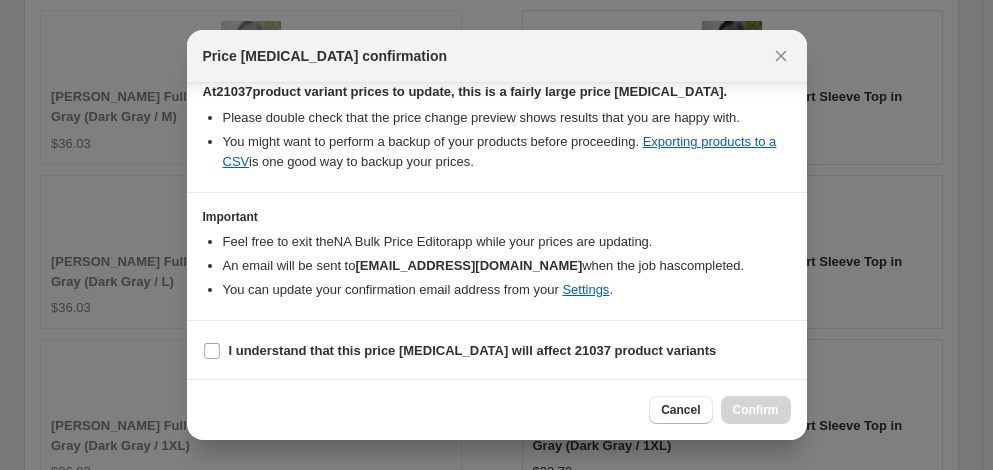 click on "I understand that this price change job will affect 21037 product variants" at bounding box center (212, 351) 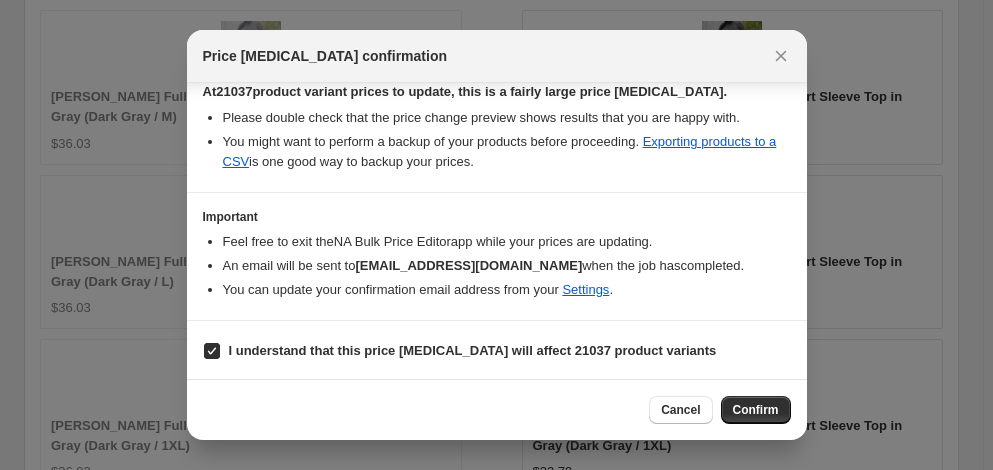 click on "Confirm" at bounding box center [756, 410] 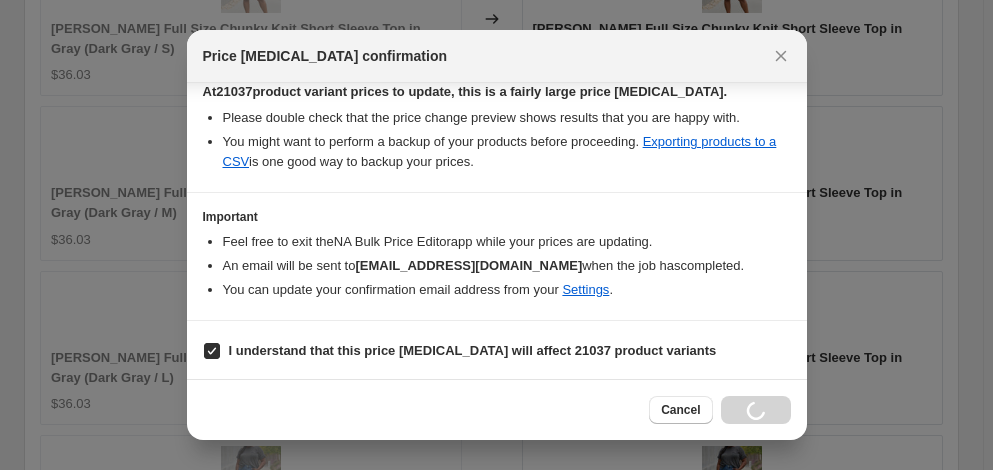 scroll, scrollTop: 1681, scrollLeft: 0, axis: vertical 